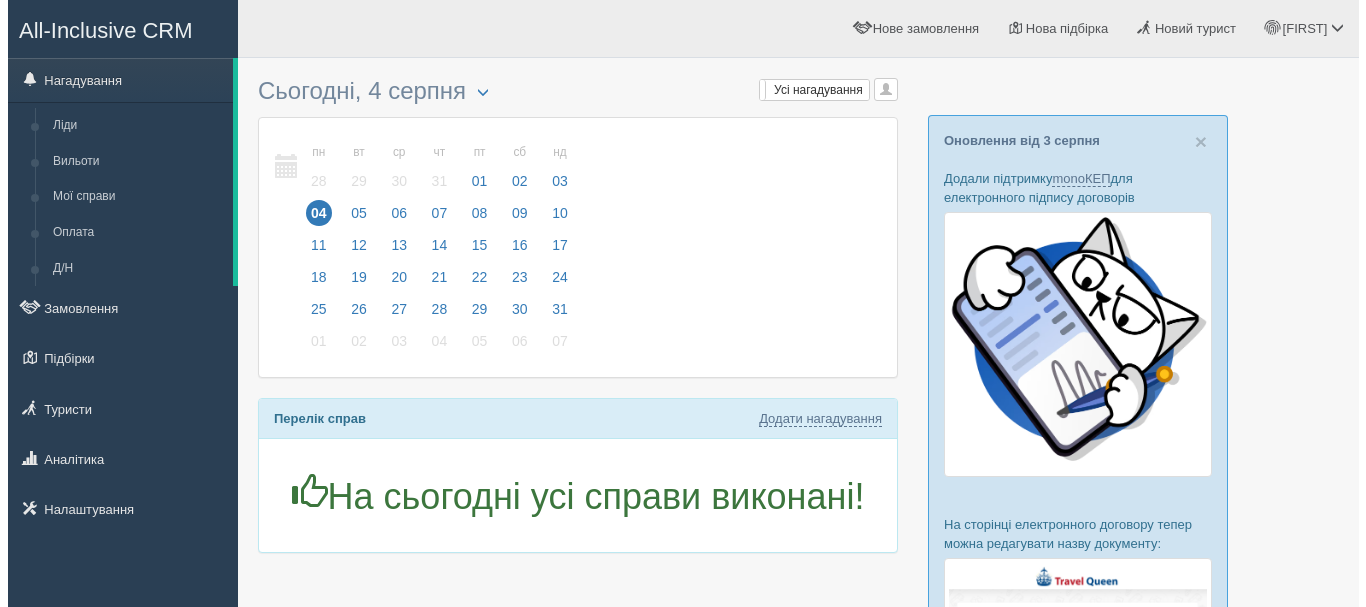 scroll, scrollTop: 0, scrollLeft: 0, axis: both 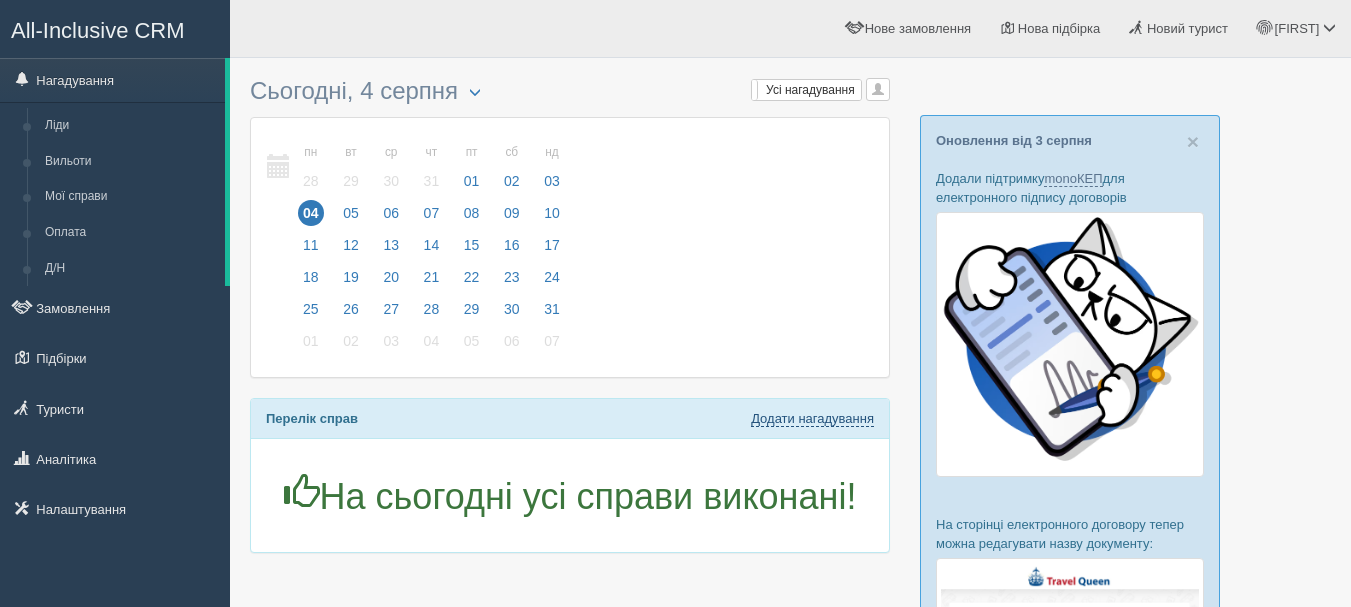 click on "Додати нагадування" at bounding box center (812, 419) 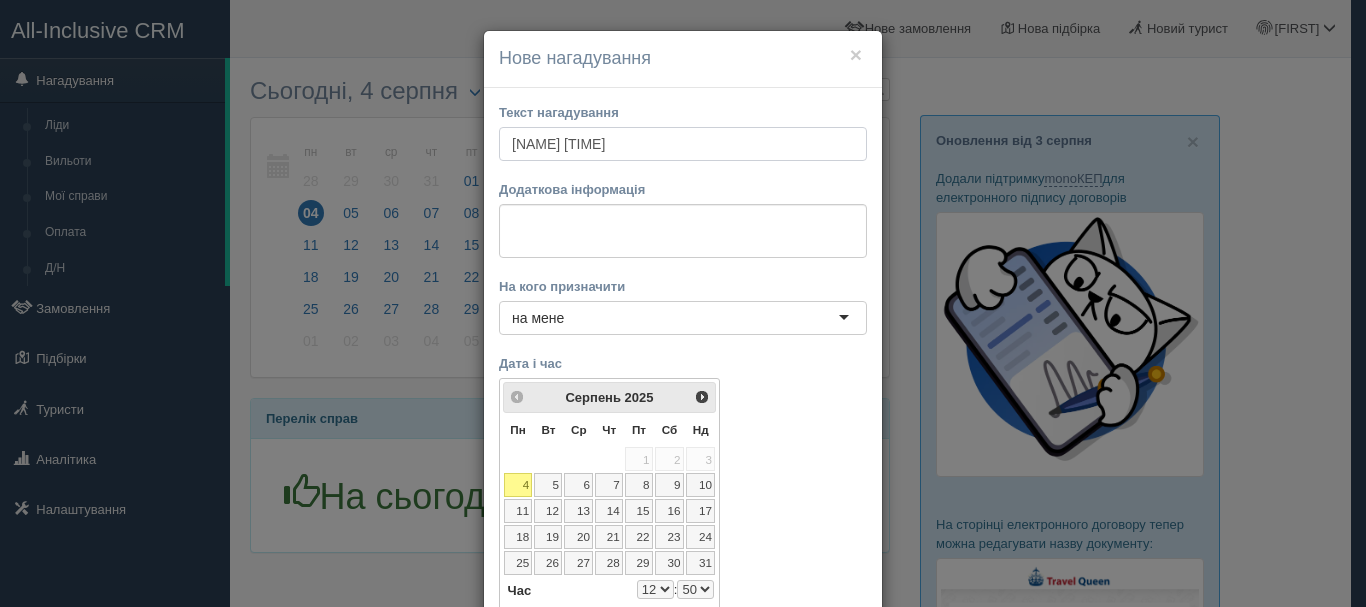type on "Катира 11:00" 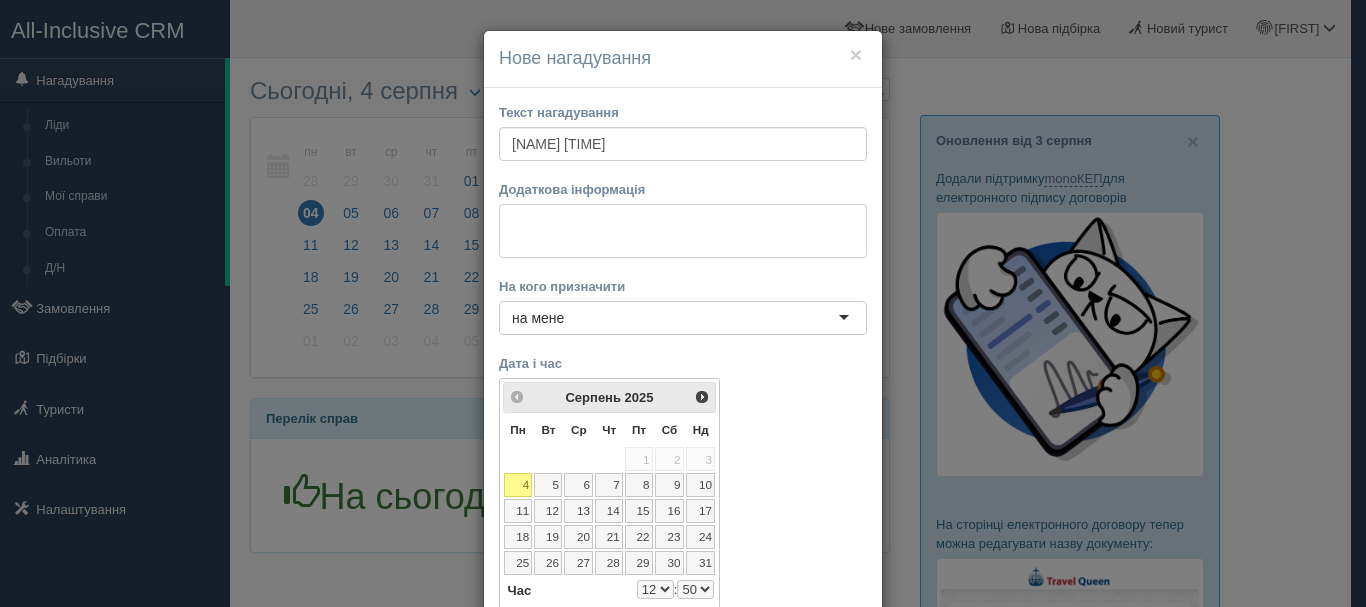 click at bounding box center [683, 231] 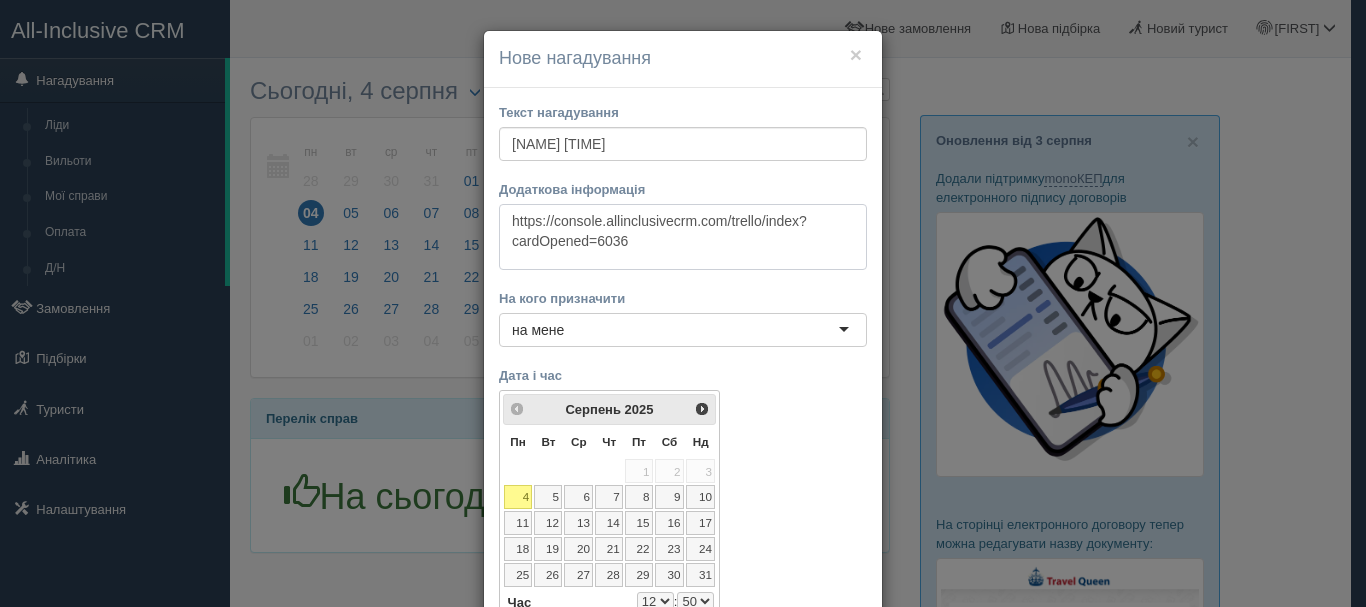 type on "https://console.allinclusivecrm.com/trello/index?cardOpened=6036" 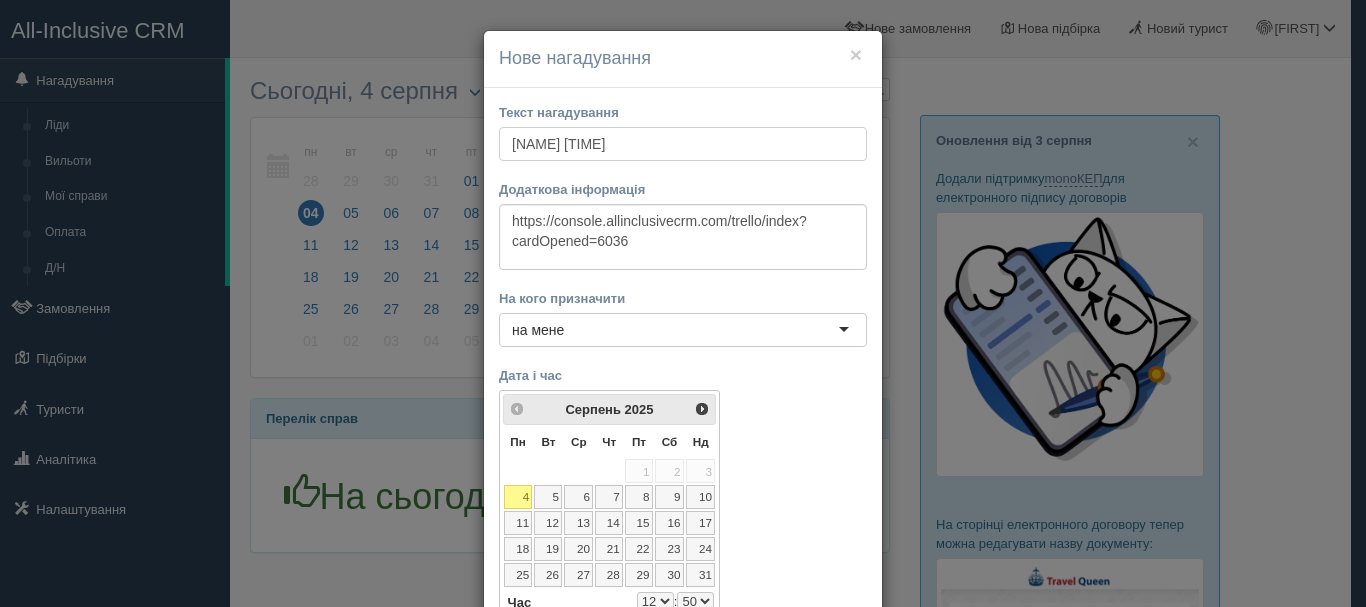 click on "Катира 11:00" at bounding box center (683, 144) 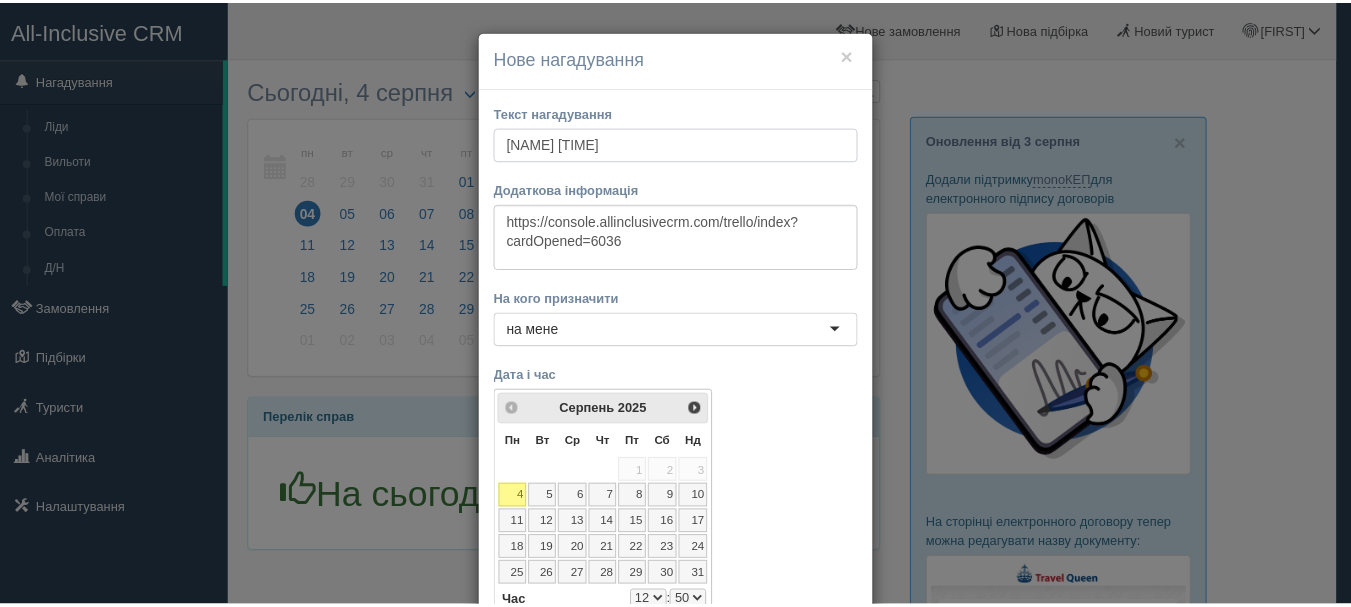 scroll, scrollTop: 100, scrollLeft: 0, axis: vertical 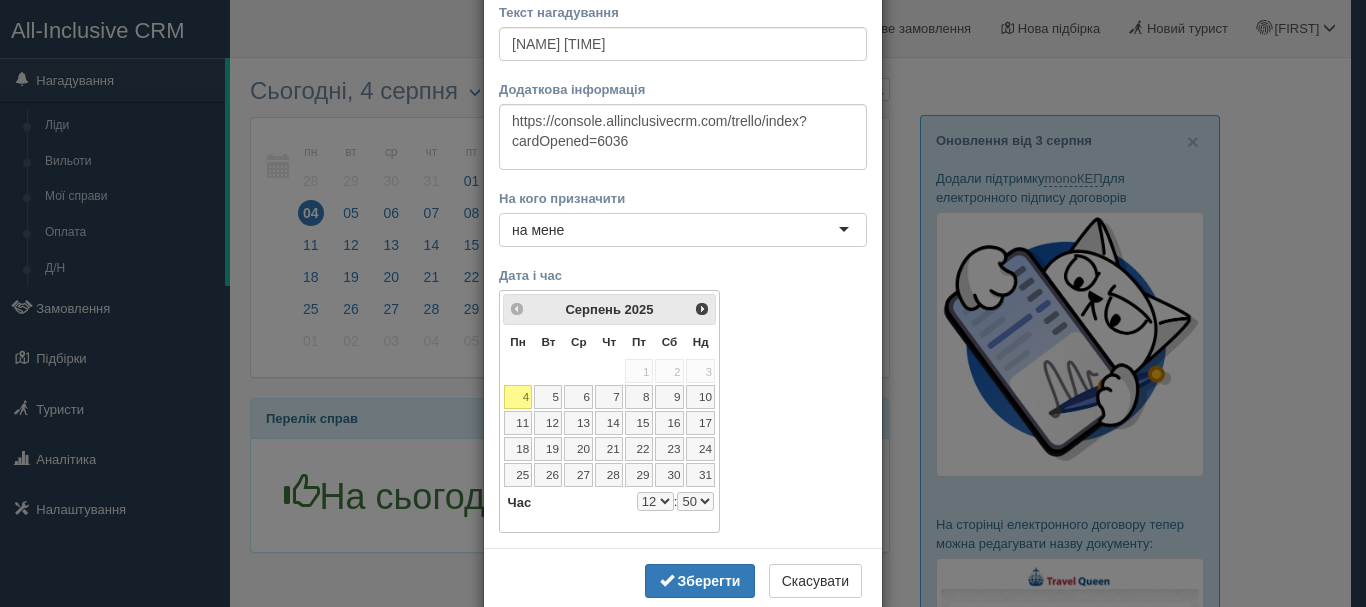 click on "0 1 2 3 4 5 6 7 8 9 10 11 12 13 14 15 16 17 18 19 20 21 22 23" at bounding box center [655, 501] 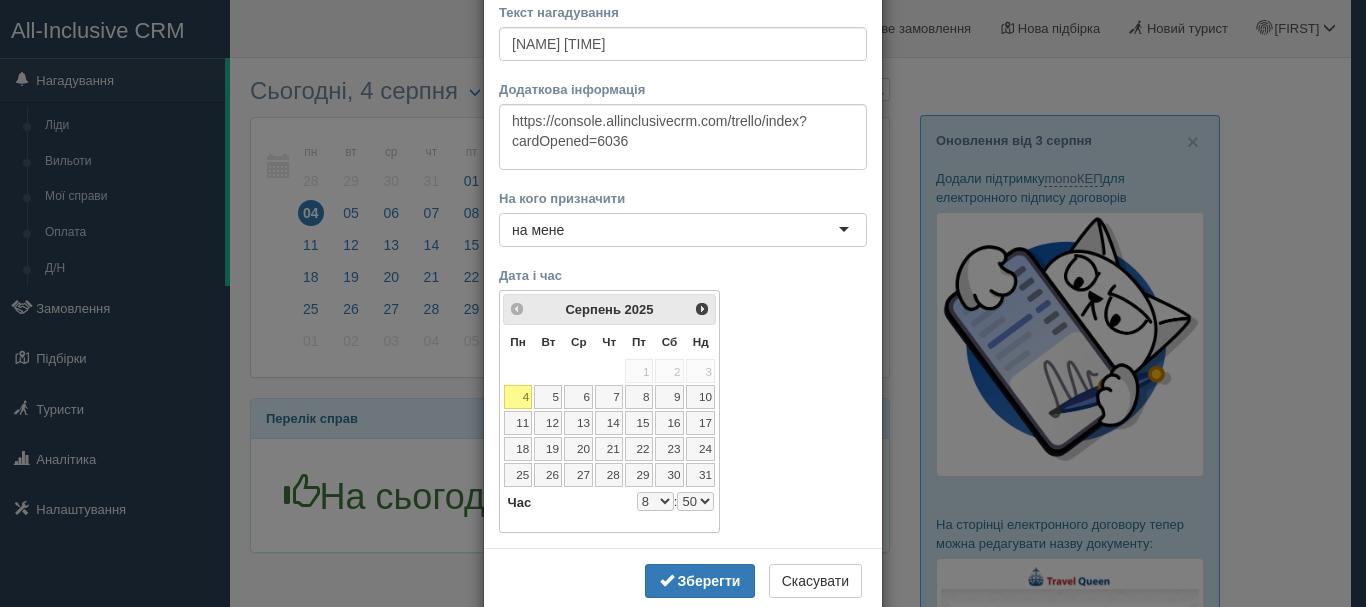 select on "8" 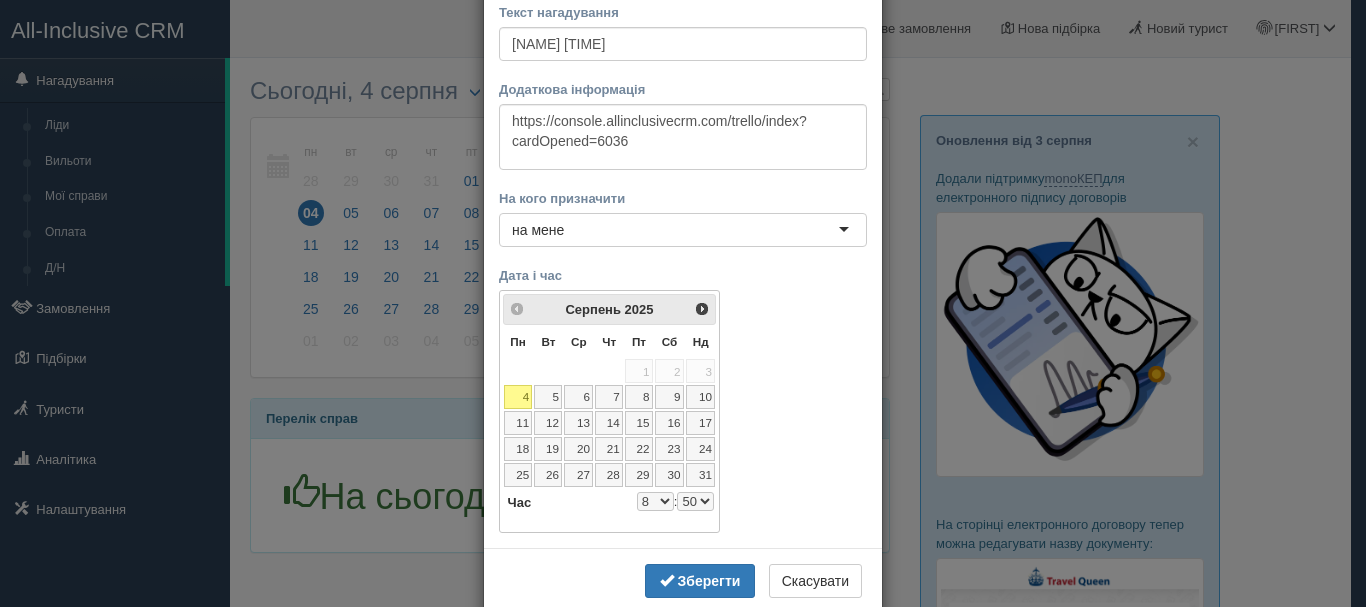 click on "00 05 10 15 20 25 30 35 40 45 50 55" at bounding box center (695, 501) 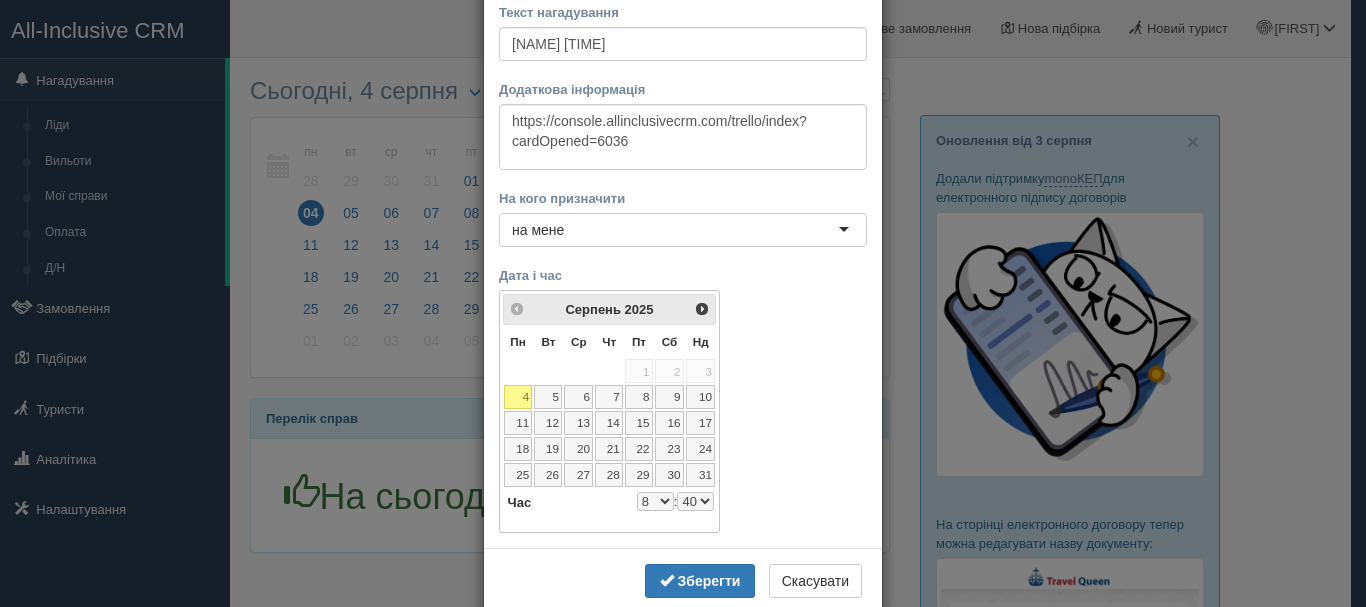select on "8" 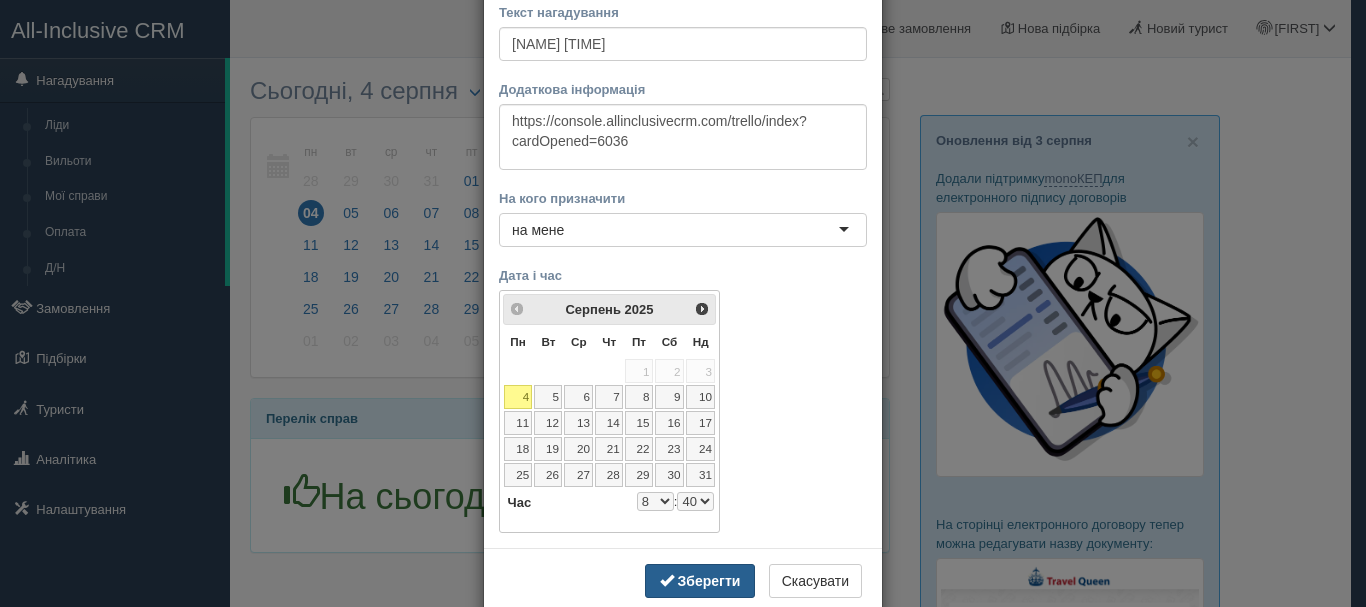 click on "Зберегти" at bounding box center [709, 581] 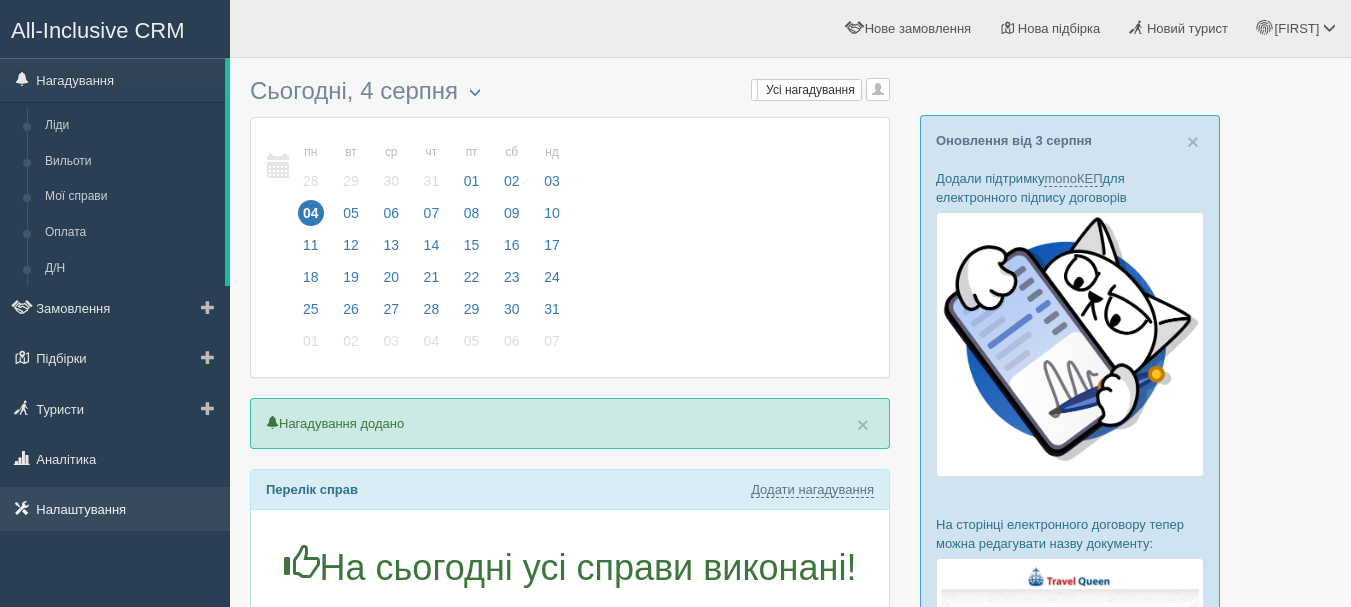click on "Налаштування" at bounding box center [115, 509] 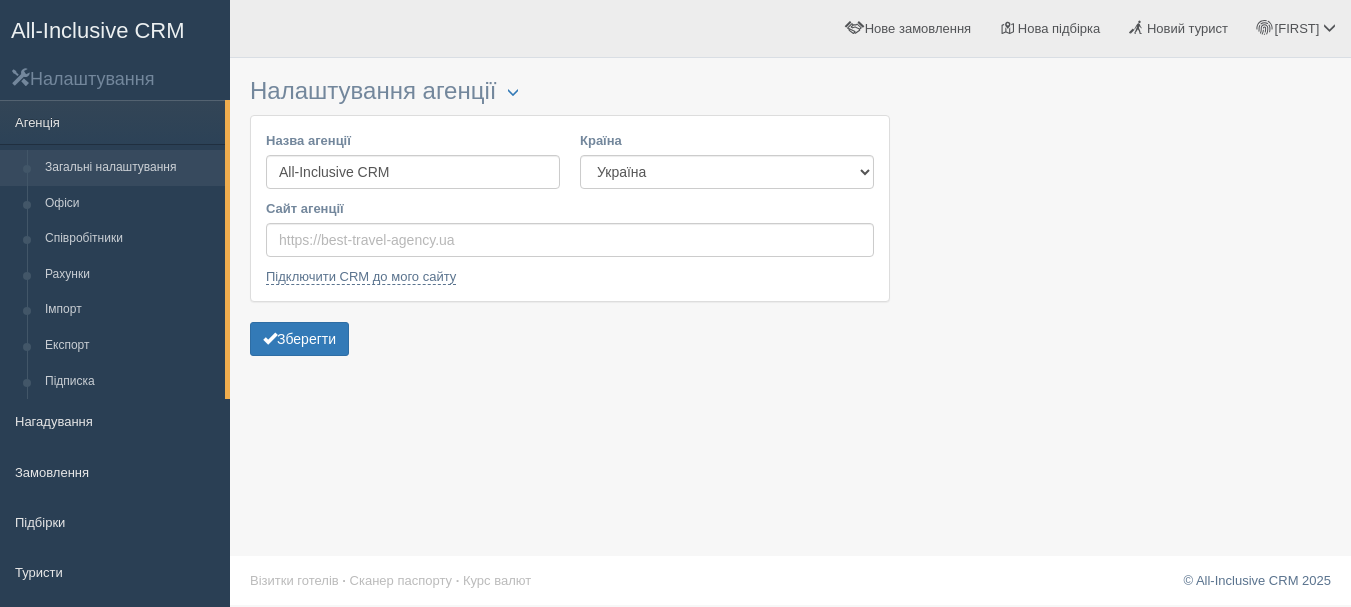 scroll, scrollTop: 0, scrollLeft: 0, axis: both 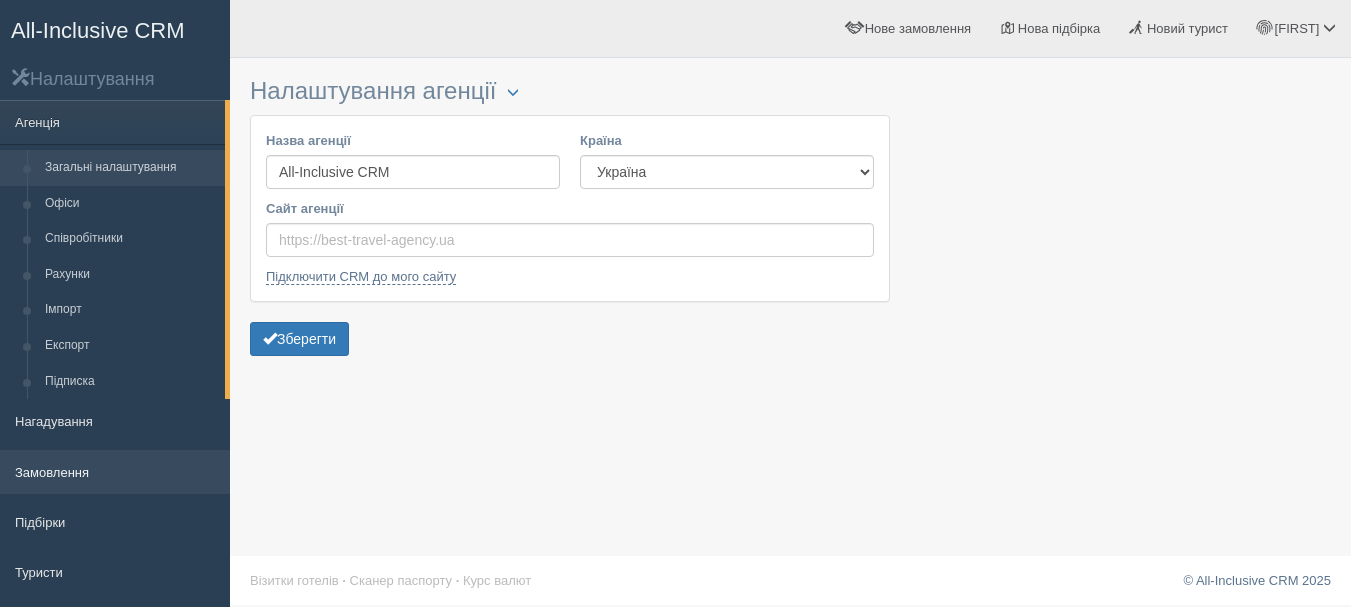click on "Замовлення" at bounding box center (115, 472) 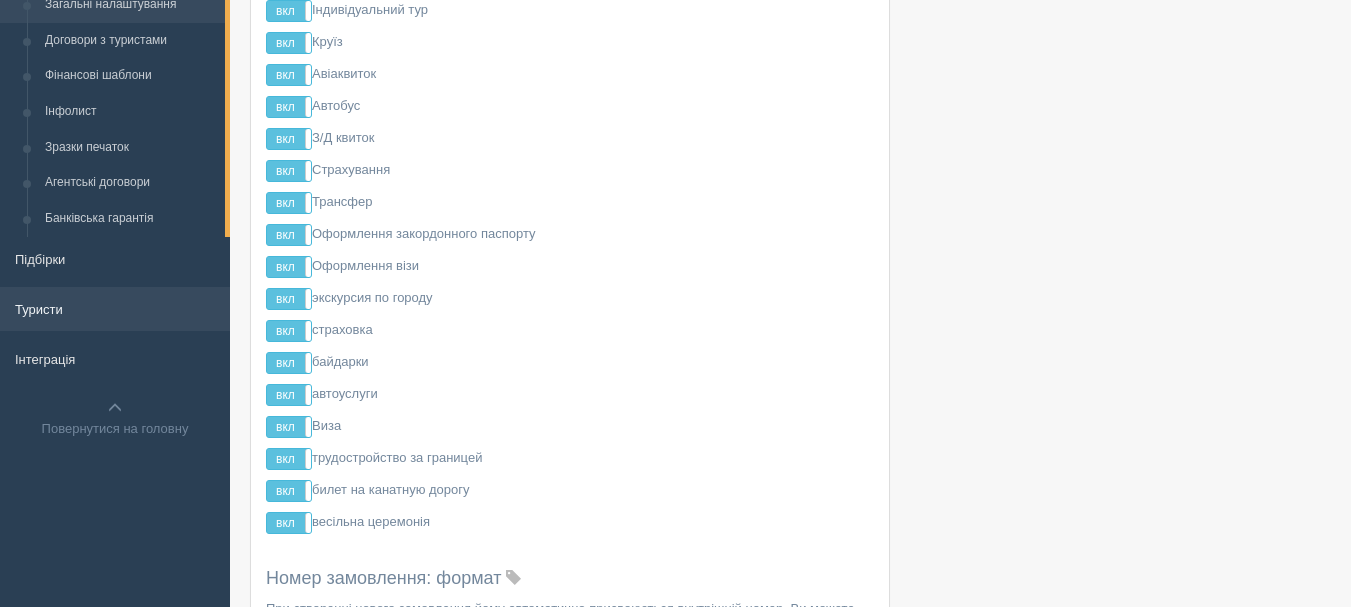 scroll, scrollTop: 300, scrollLeft: 0, axis: vertical 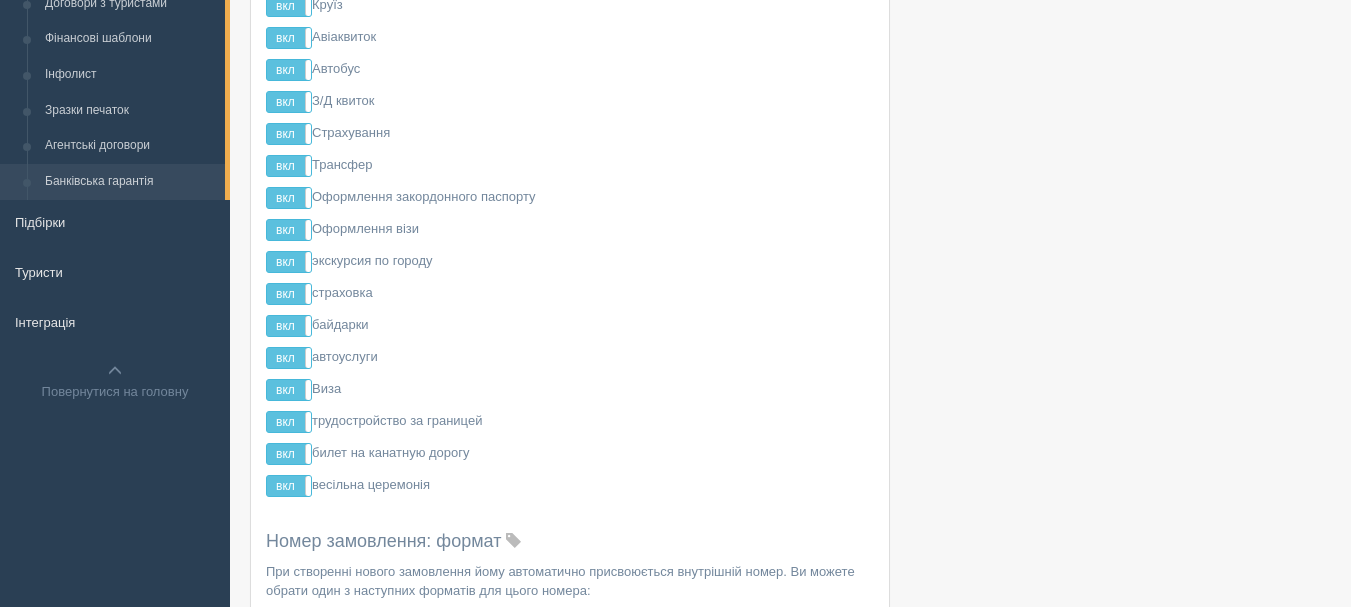 click on "Банківська гарантія" at bounding box center [130, 182] 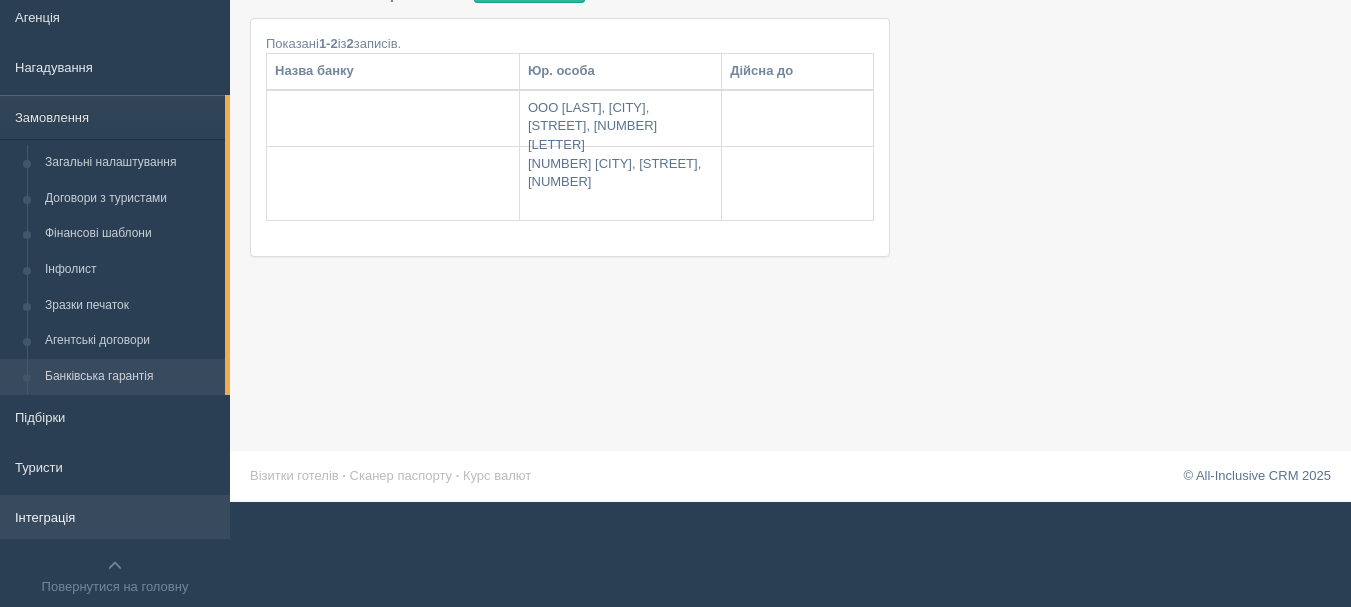 scroll, scrollTop: 147, scrollLeft: 0, axis: vertical 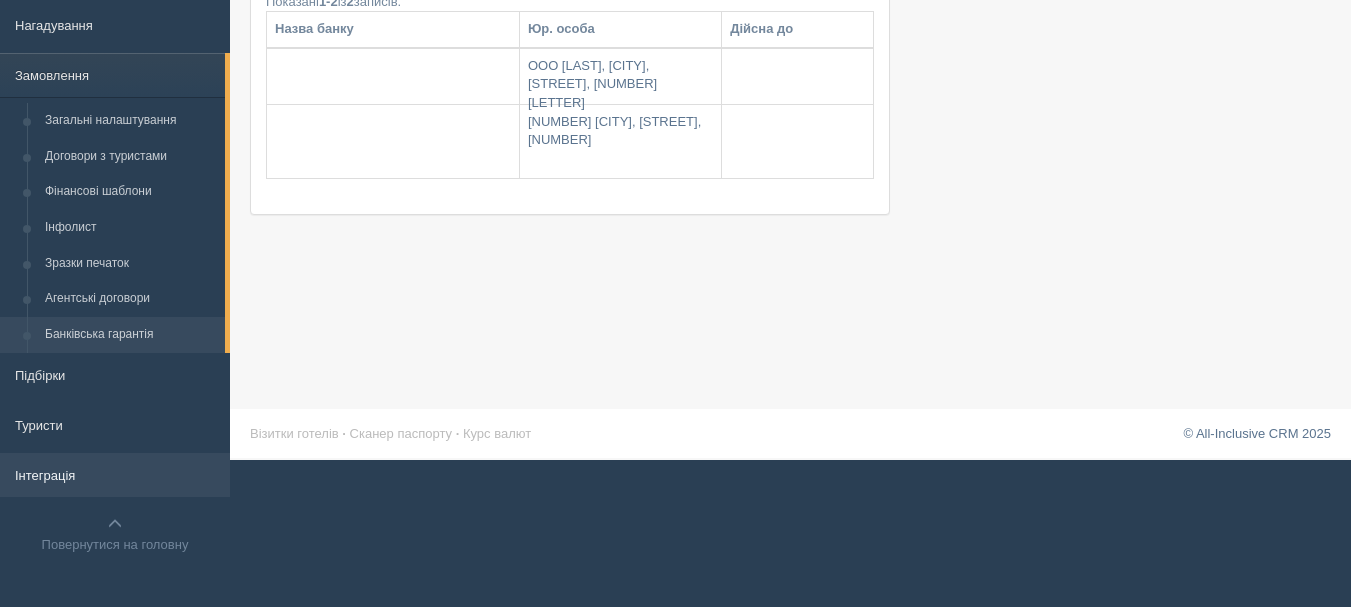 click on "Інтеграція" at bounding box center (115, 475) 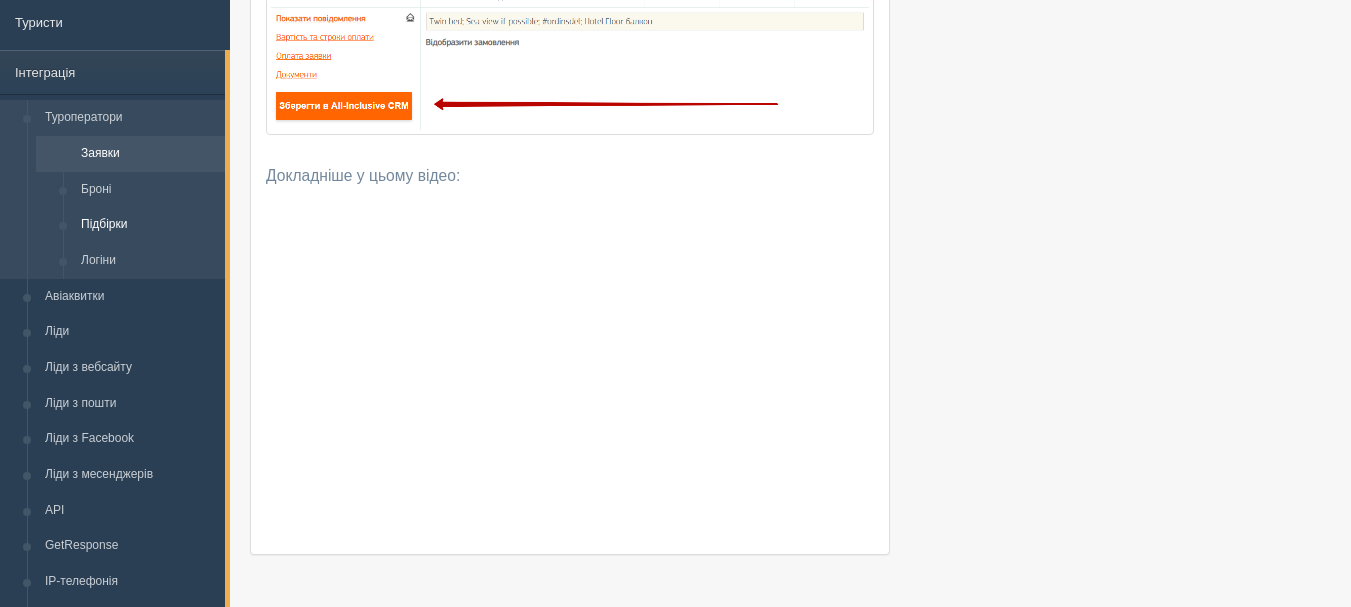 scroll, scrollTop: 300, scrollLeft: 0, axis: vertical 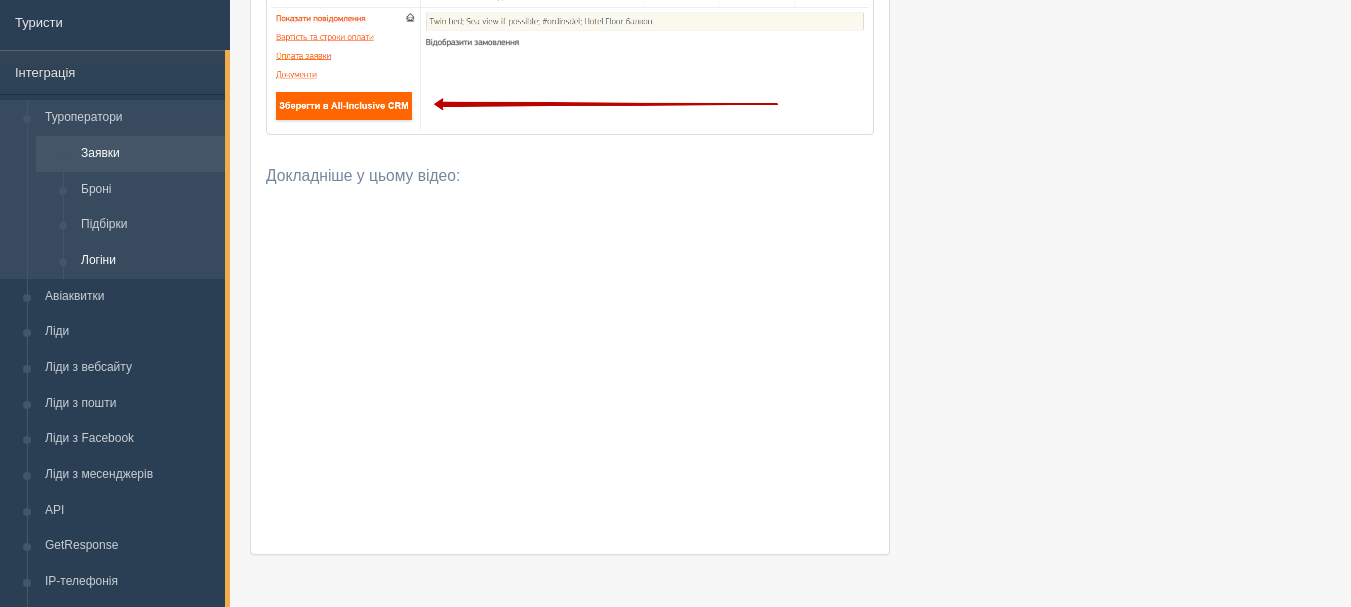 click on "Логіни" at bounding box center [148, 261] 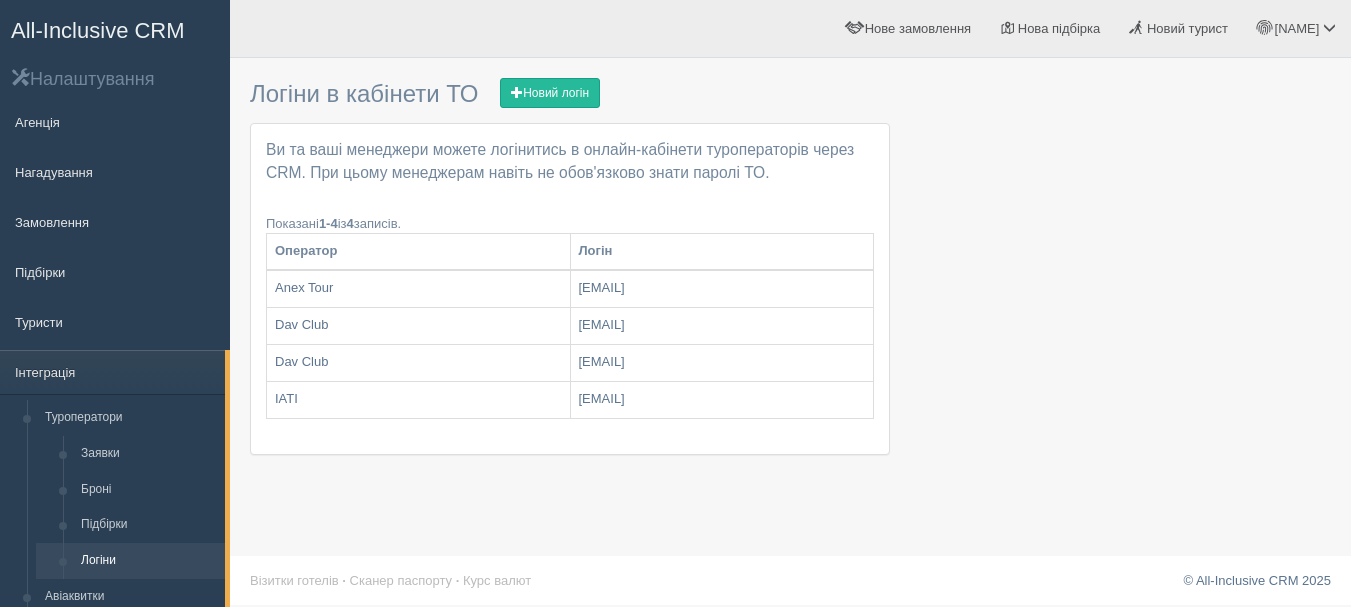 scroll, scrollTop: 0, scrollLeft: 0, axis: both 